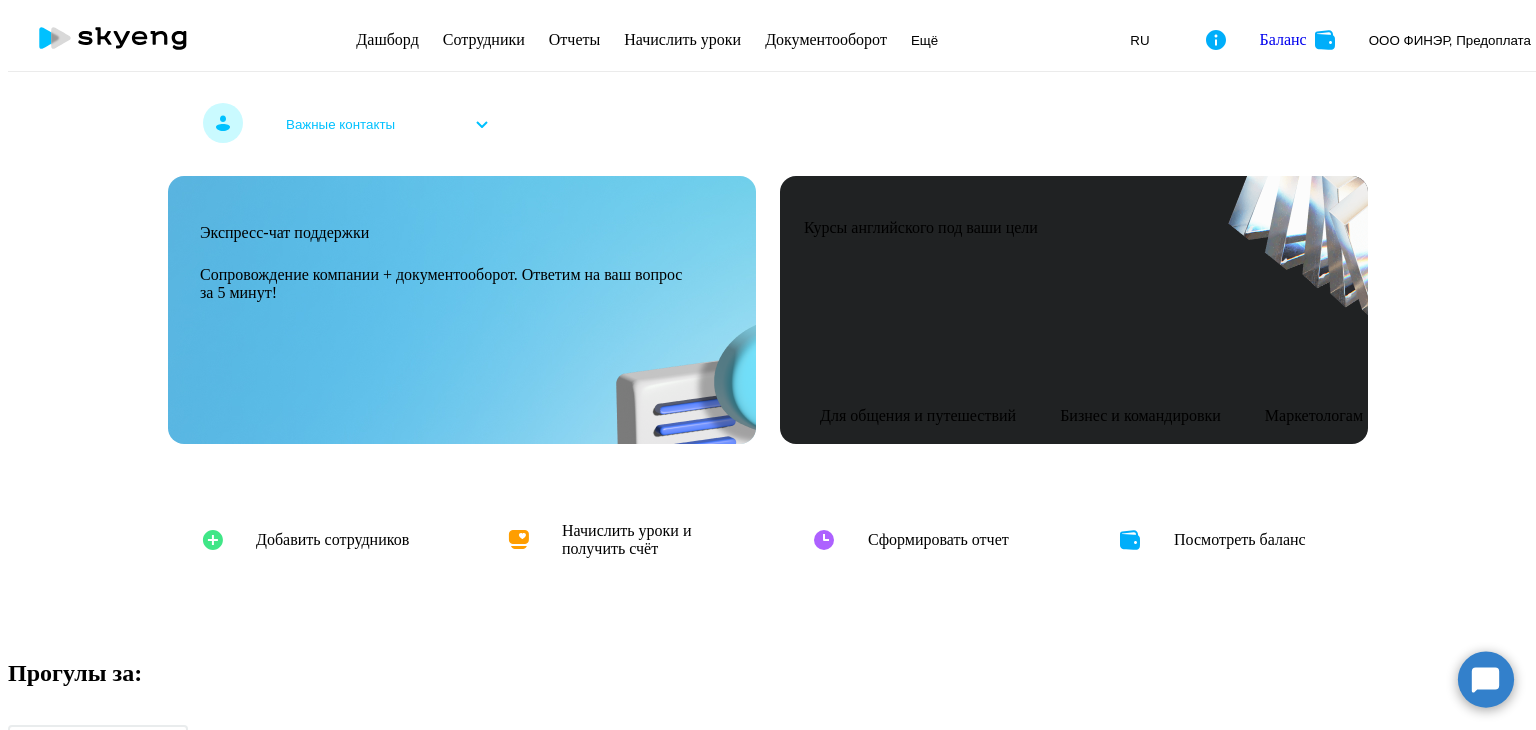 scroll, scrollTop: 0, scrollLeft: 0, axis: both 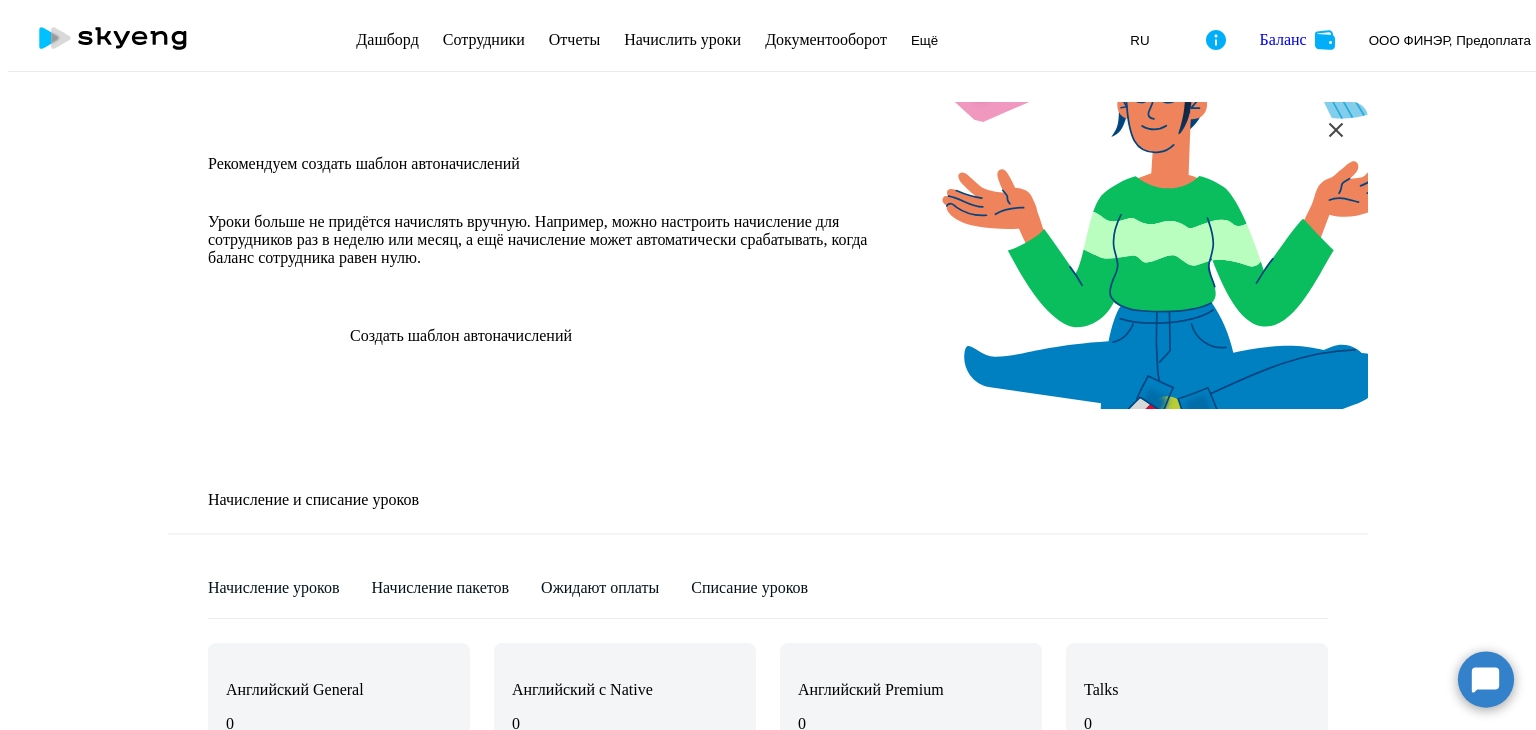 click on "Баланс" at bounding box center (1283, 40) 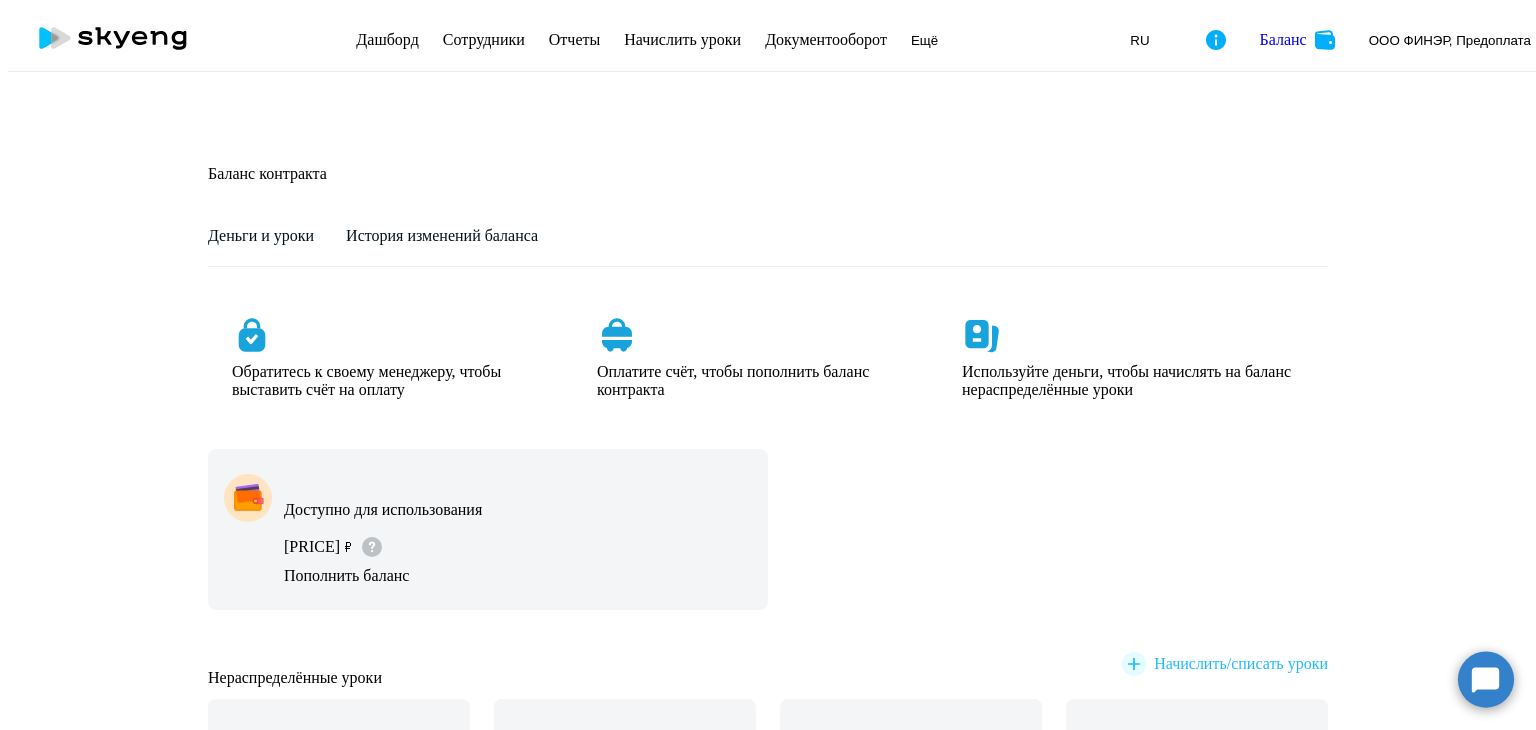 click on "Начислить/списать уроки" at bounding box center (1241, 664) 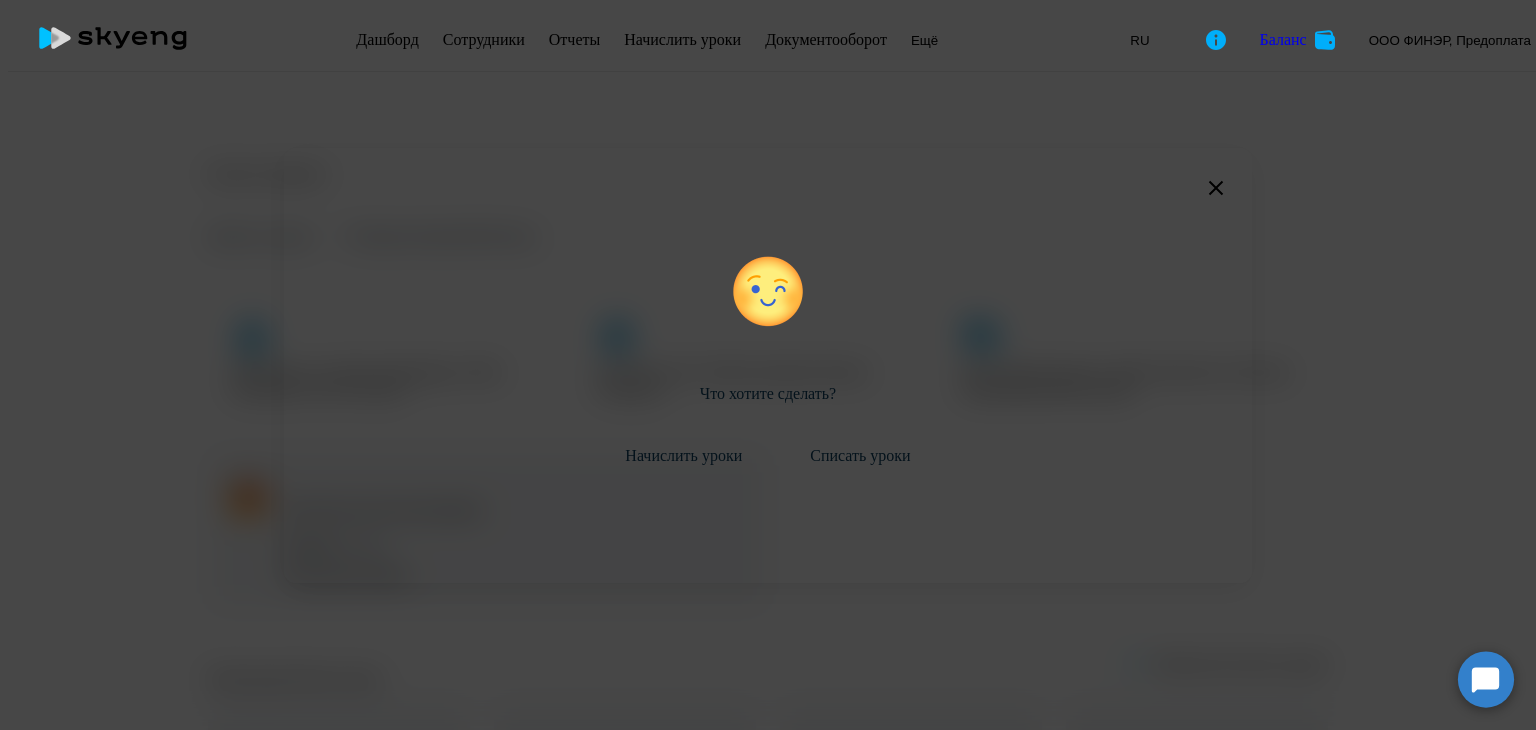 click on "Начислить уроки" at bounding box center (683, 456) 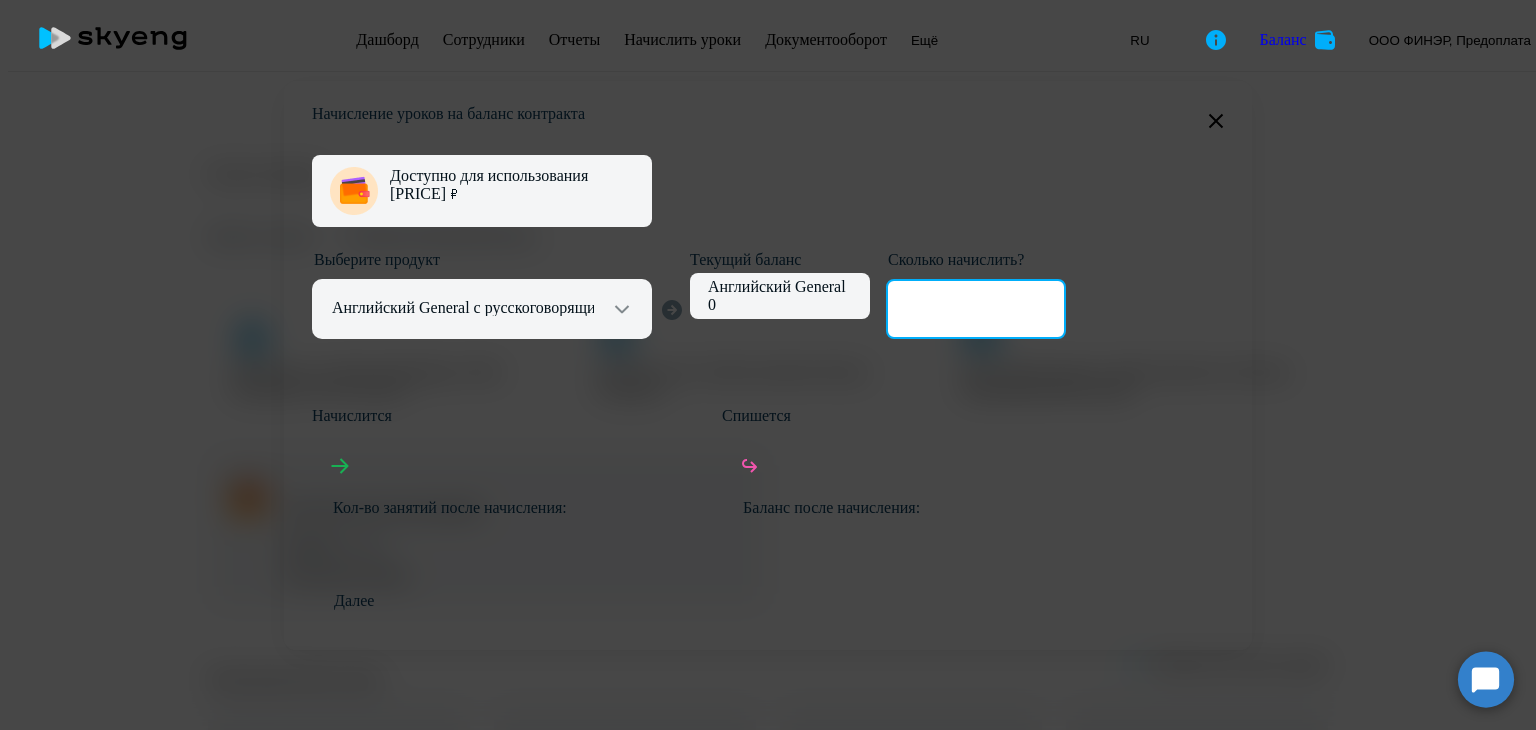 click at bounding box center (976, 309) 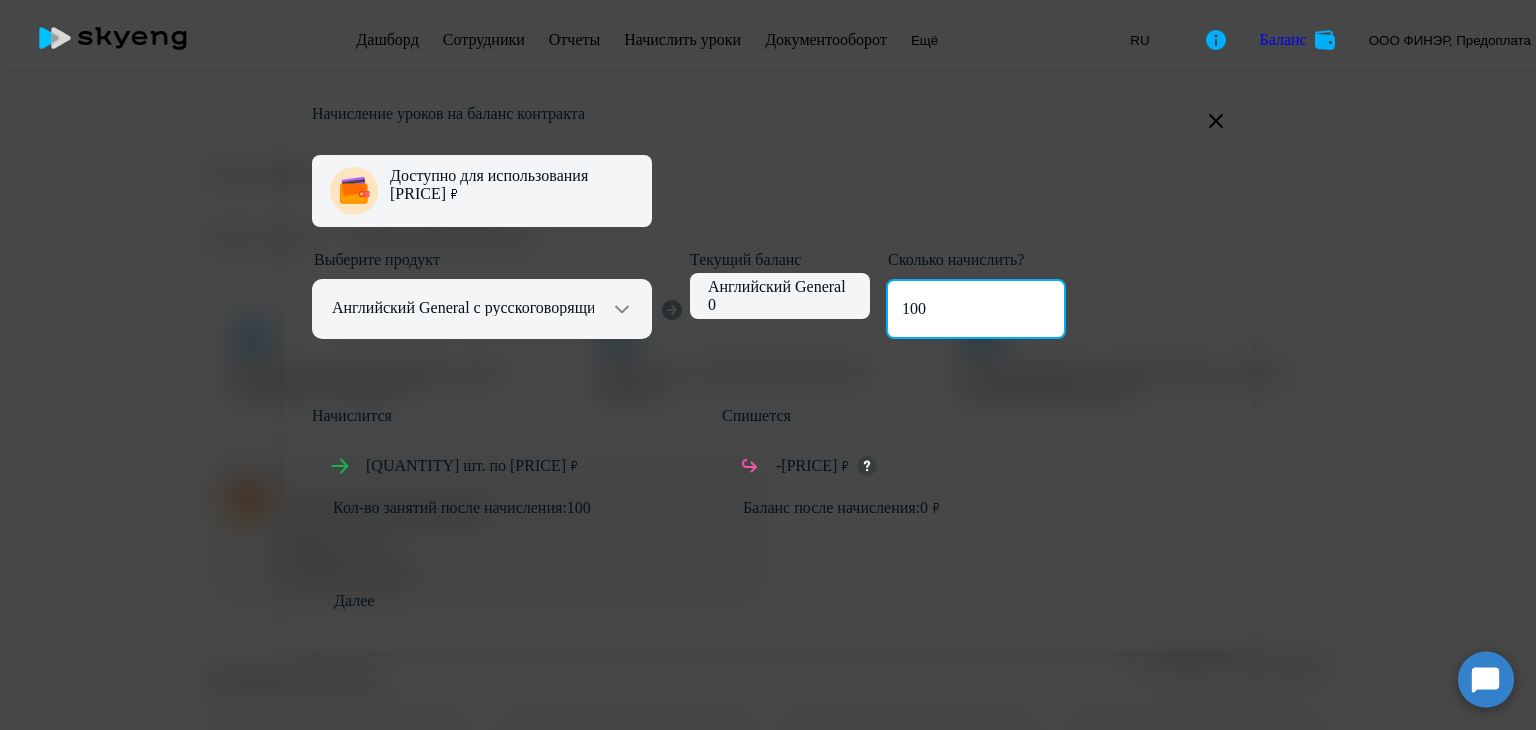 type on "100" 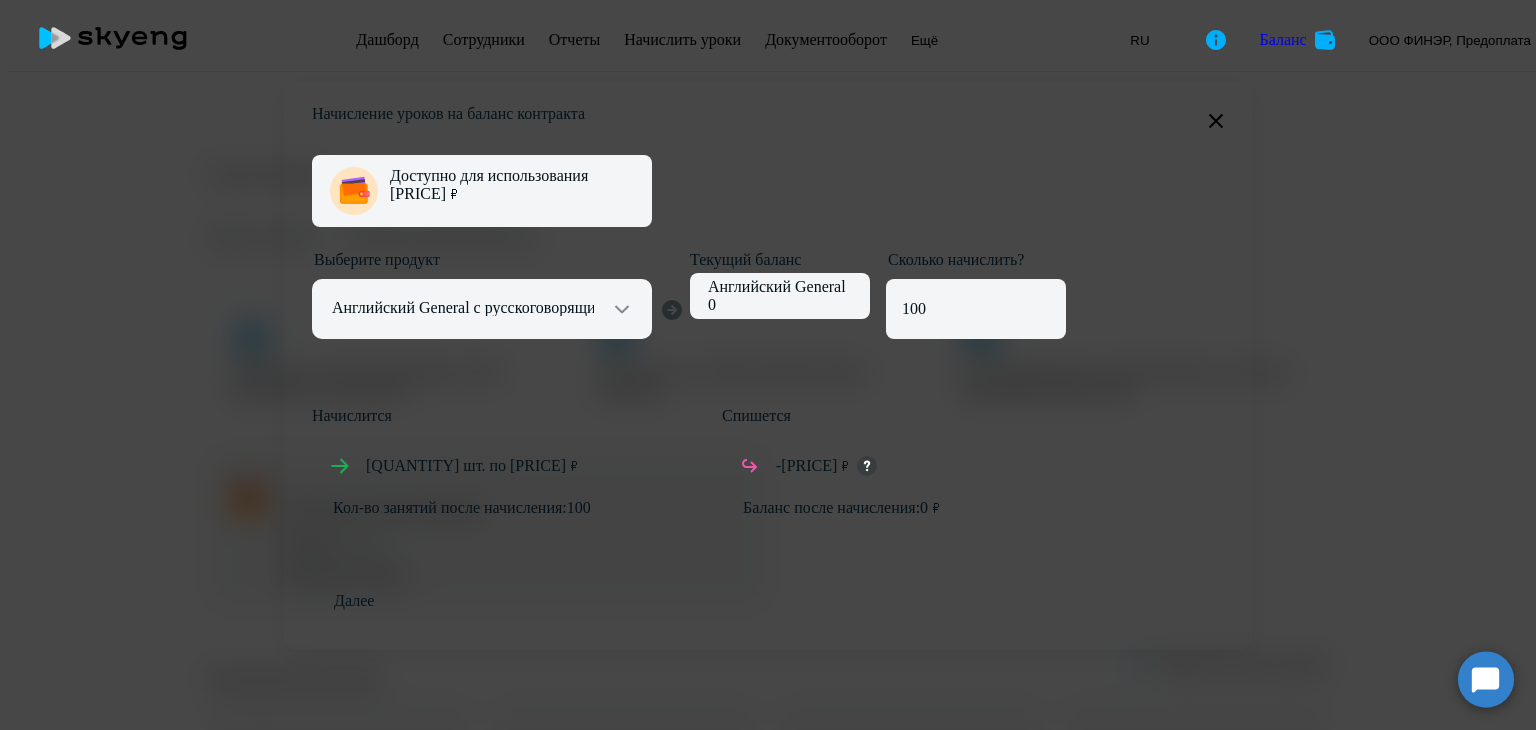 click on "Далее" at bounding box center (354, 601) 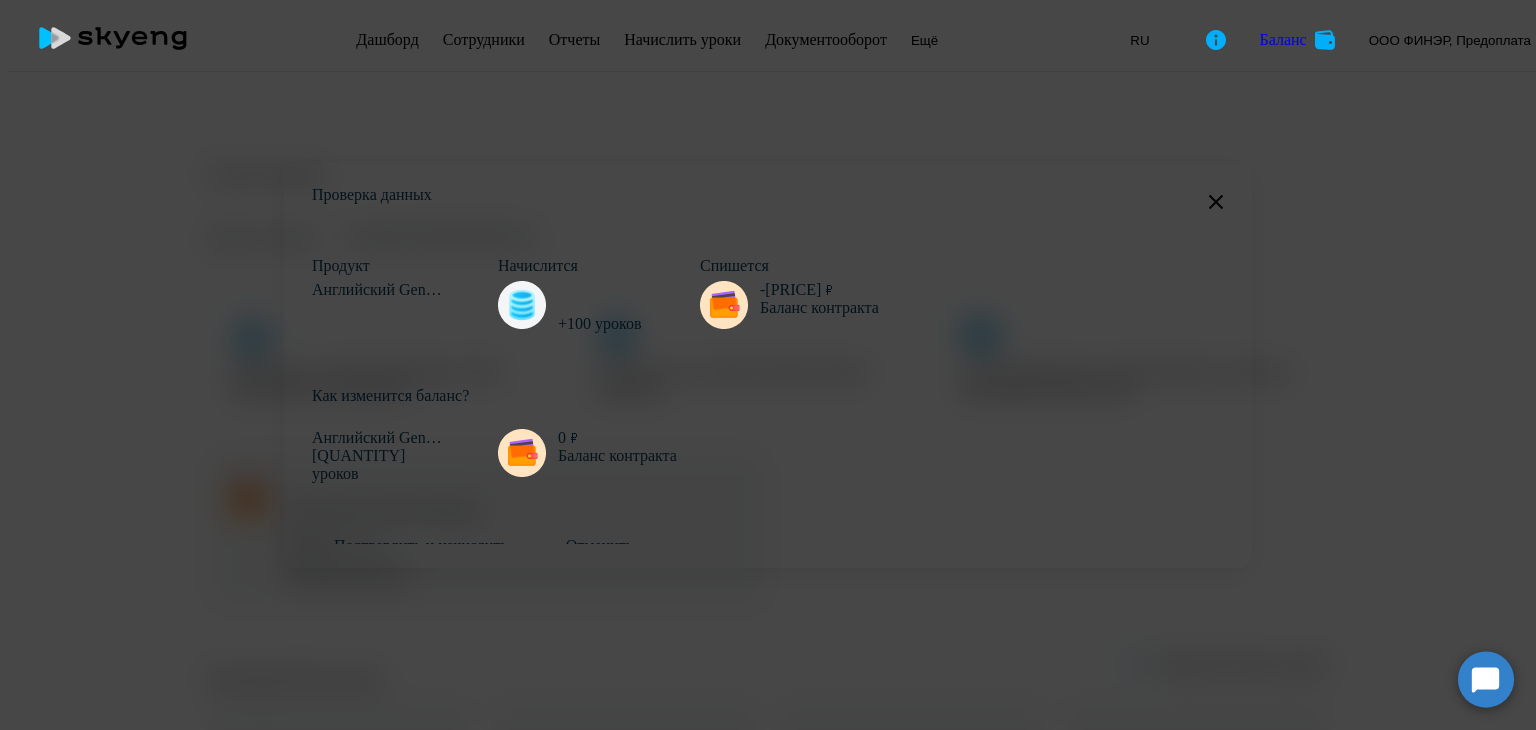 click on "Подтвердить и начислить" at bounding box center [421, 546] 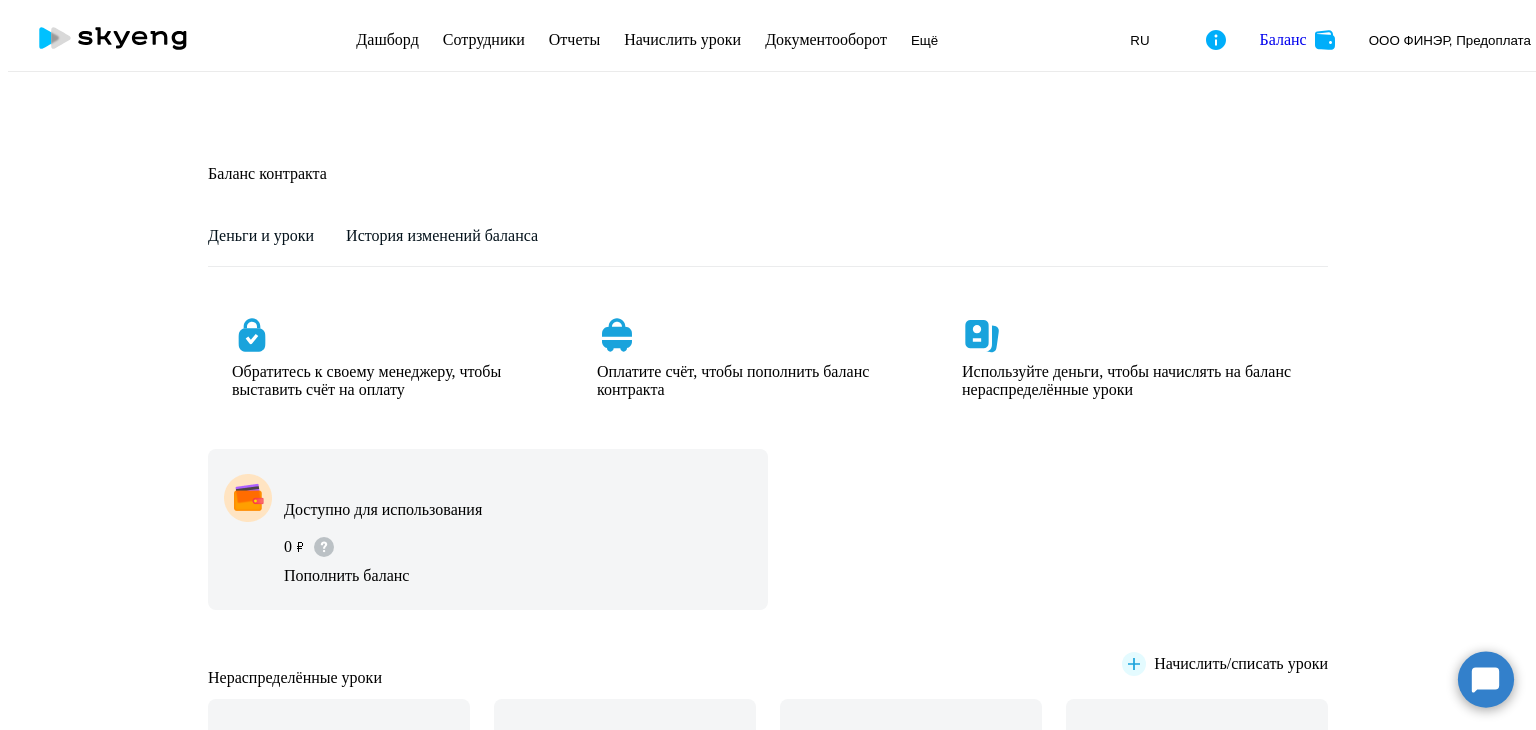 click on "Начислить уроки" at bounding box center (682, 39) 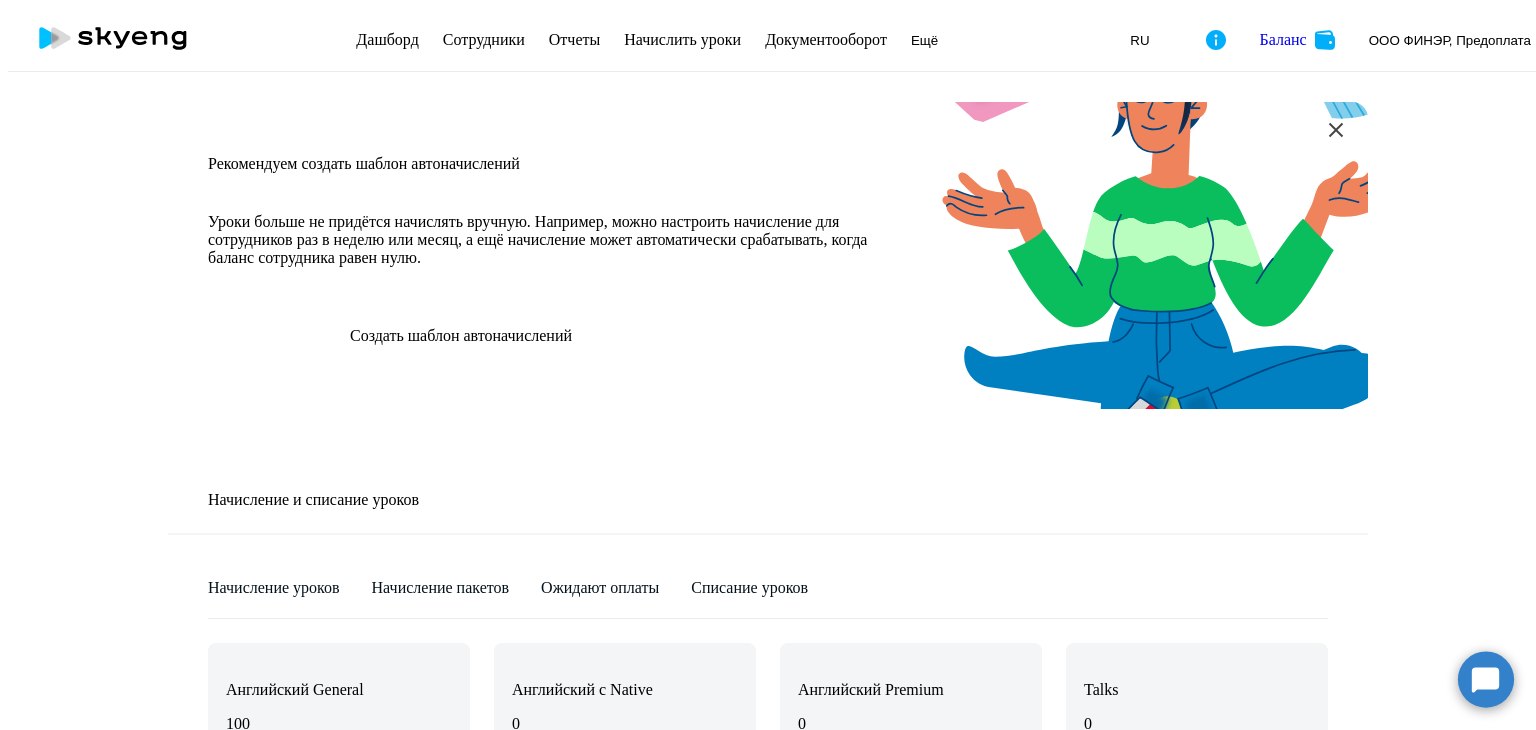 scroll, scrollTop: 600, scrollLeft: 0, axis: vertical 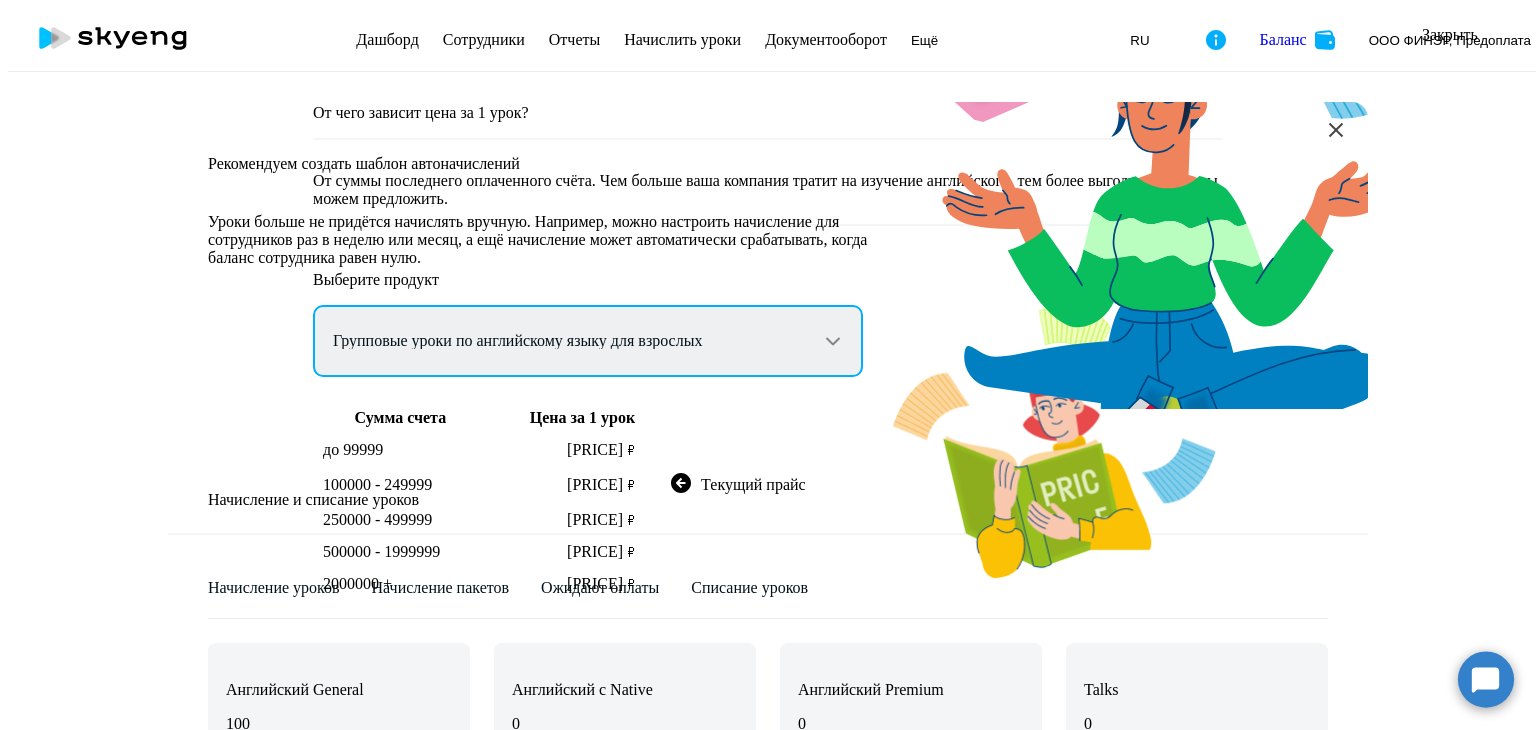 click on "Talks 15 минутные разговоры на английском   Английский General с русскоговорящим преподавателем   Английский General с англоговорящим преподавателем   Премиум английский с русскоговорящим преподавателем   Групповые уроки по английскому языку для взрослых" at bounding box center [588, 341] 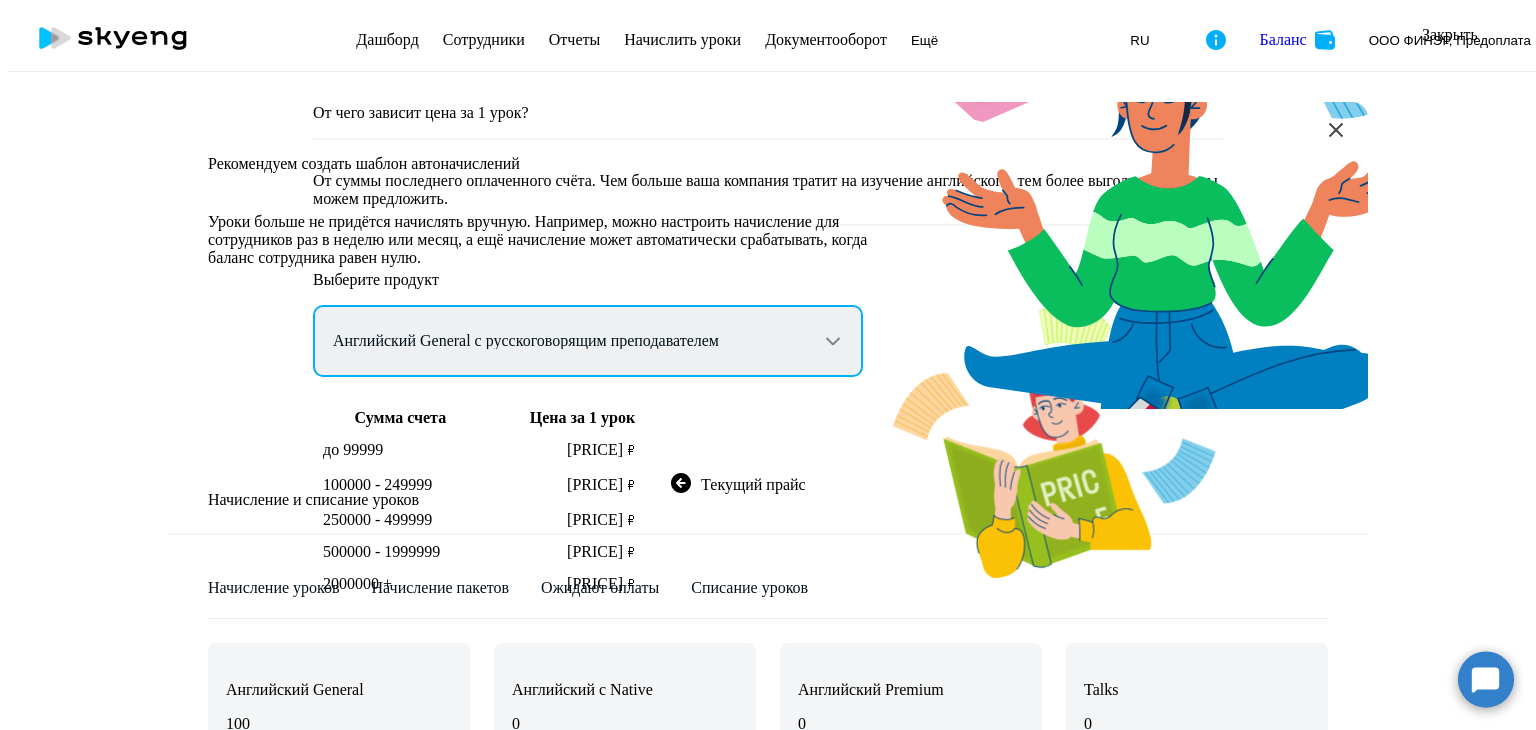 click on "Talks 15 минутные разговоры на английском   Английский General с русскоговорящим преподавателем   Английский General с англоговорящим преподавателем   Премиум английский с русскоговорящим преподавателем   Групповые уроки по английскому языку для взрослых" at bounding box center (588, 341) 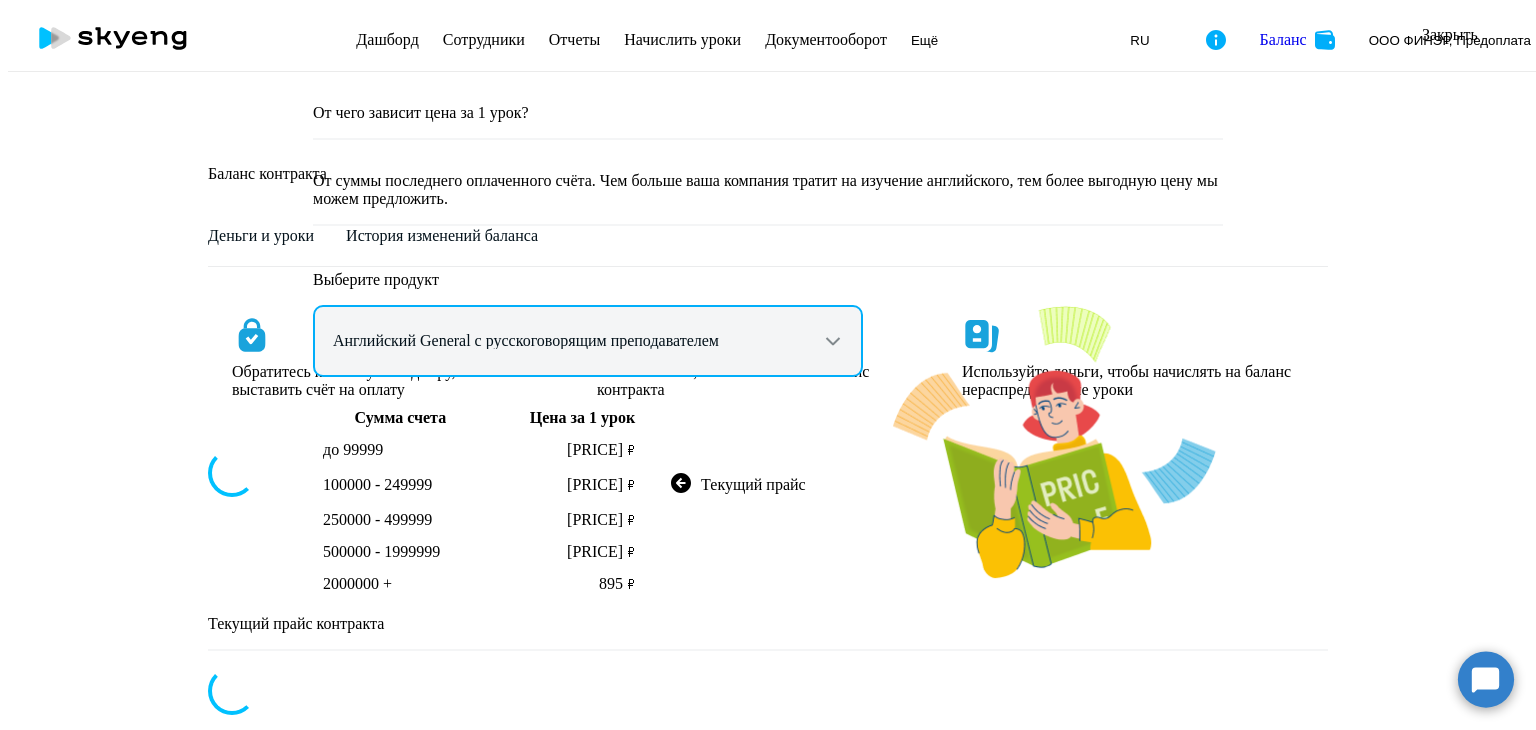 scroll, scrollTop: 961, scrollLeft: 0, axis: vertical 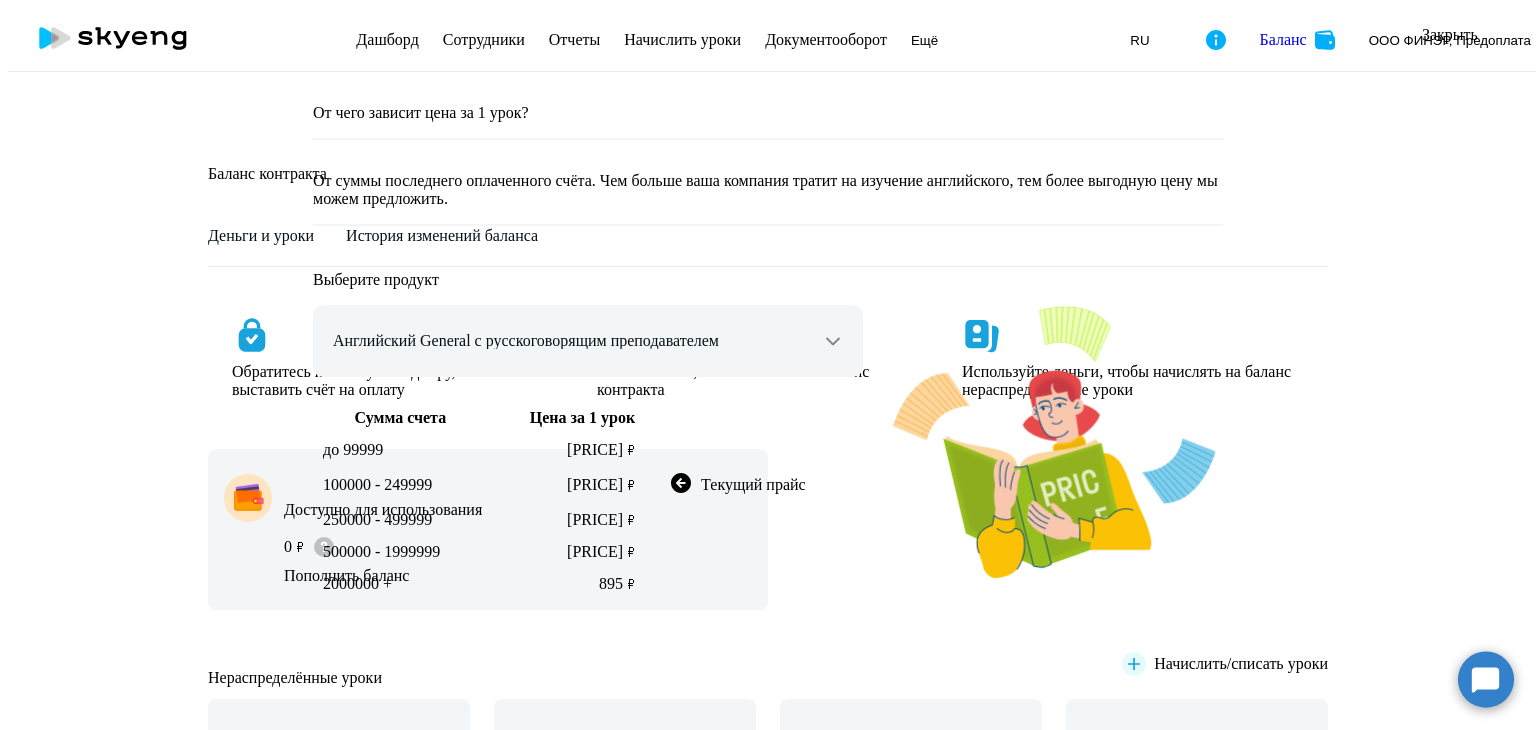 click at bounding box center (1496, 35) 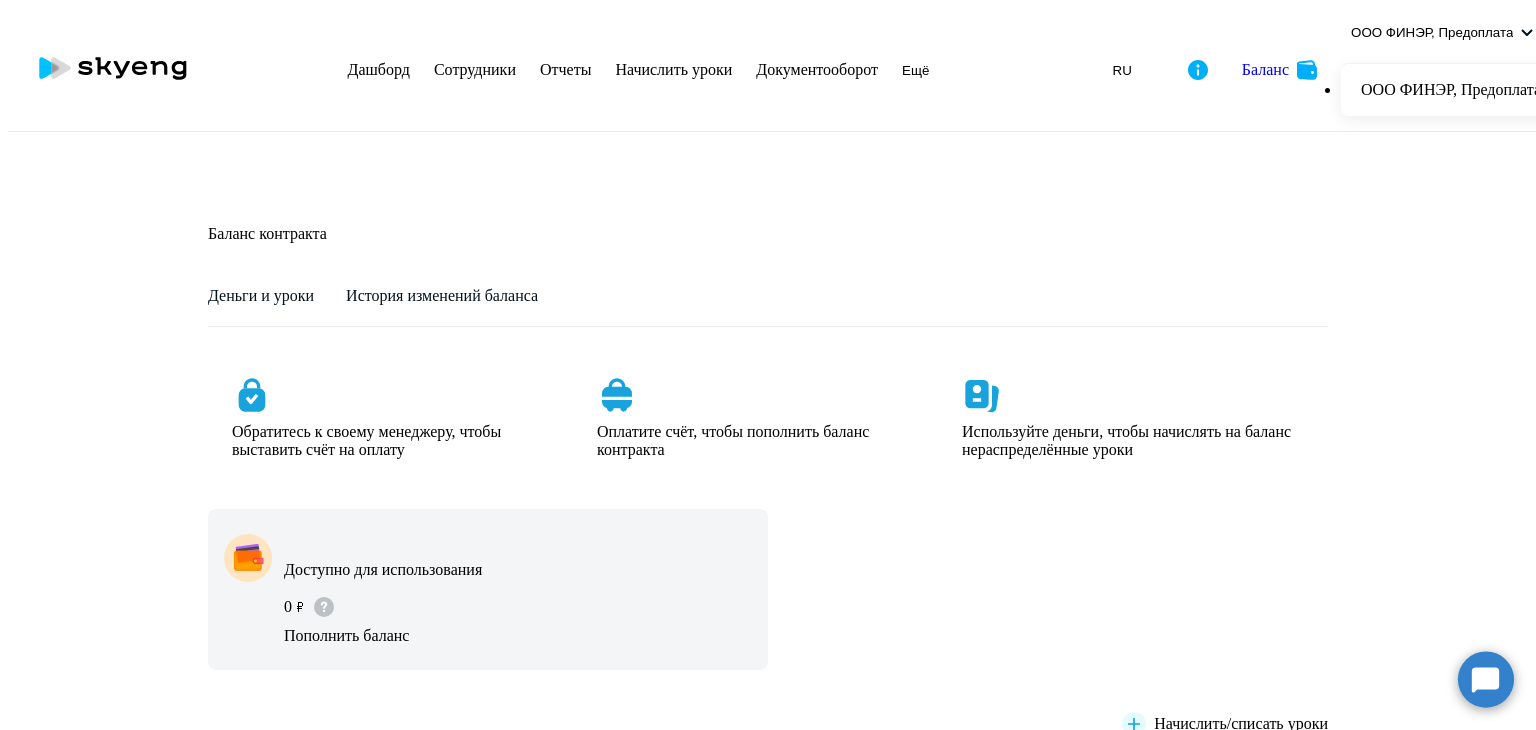 scroll, scrollTop: 361, scrollLeft: 0, axis: vertical 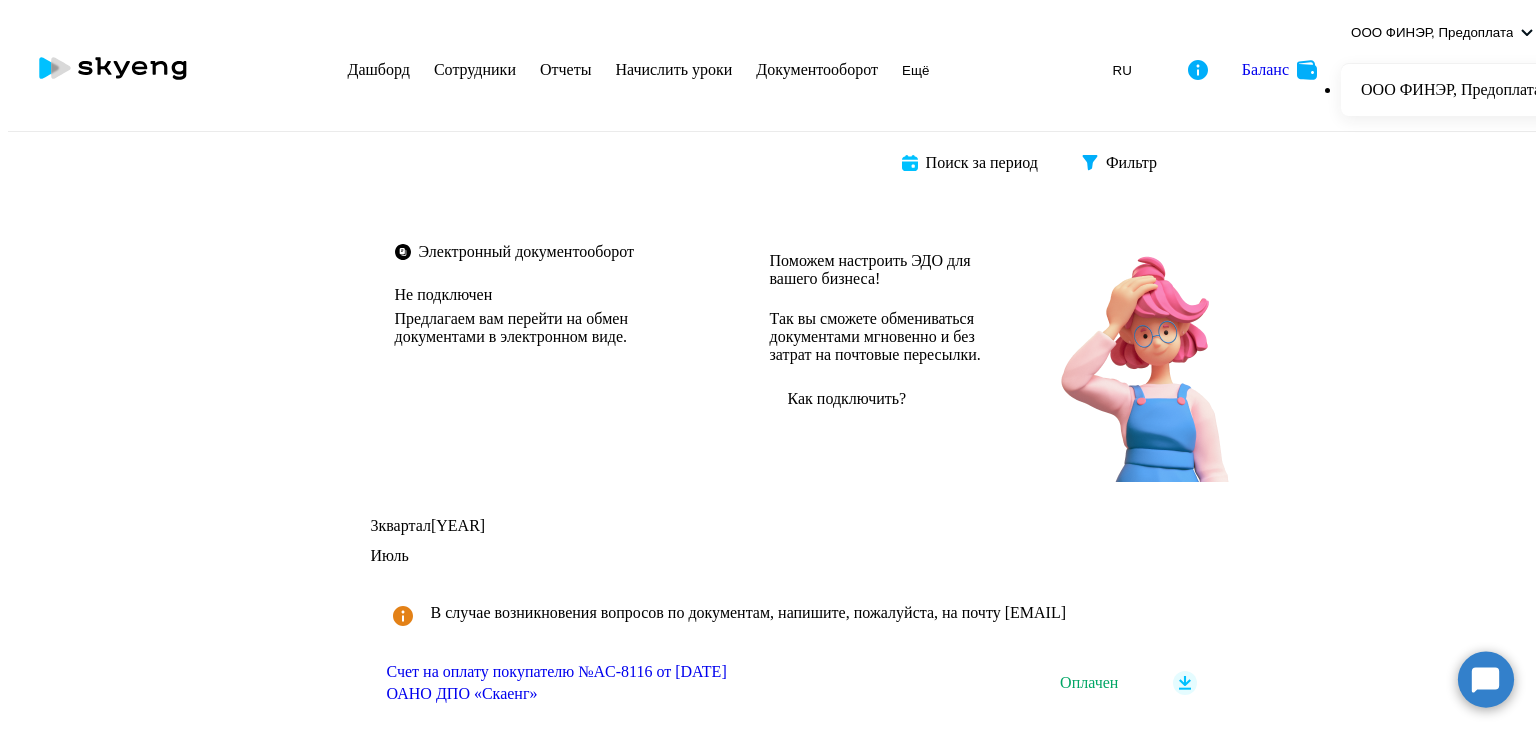 click on "Начислить уроки" at bounding box center (673, 69) 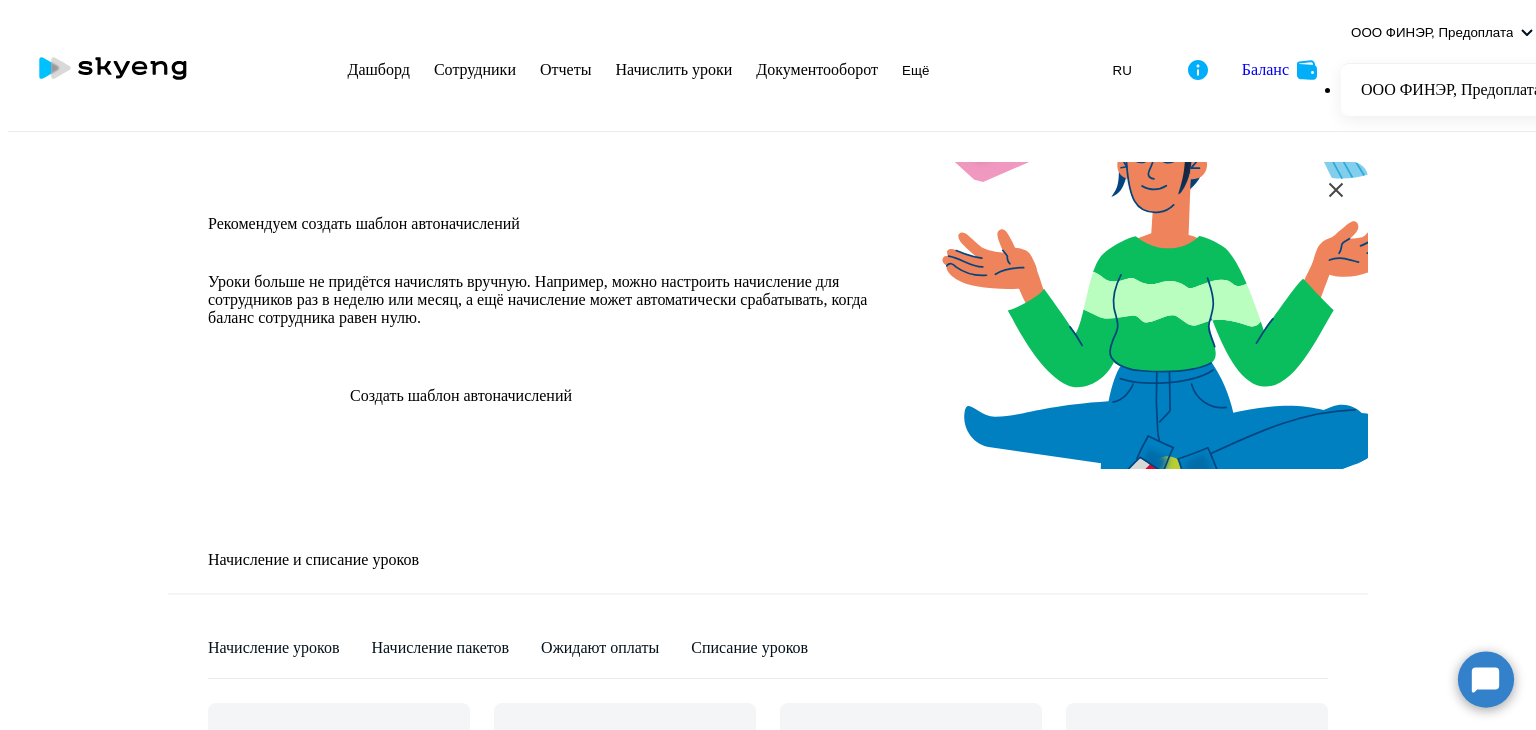 scroll, scrollTop: 500, scrollLeft: 0, axis: vertical 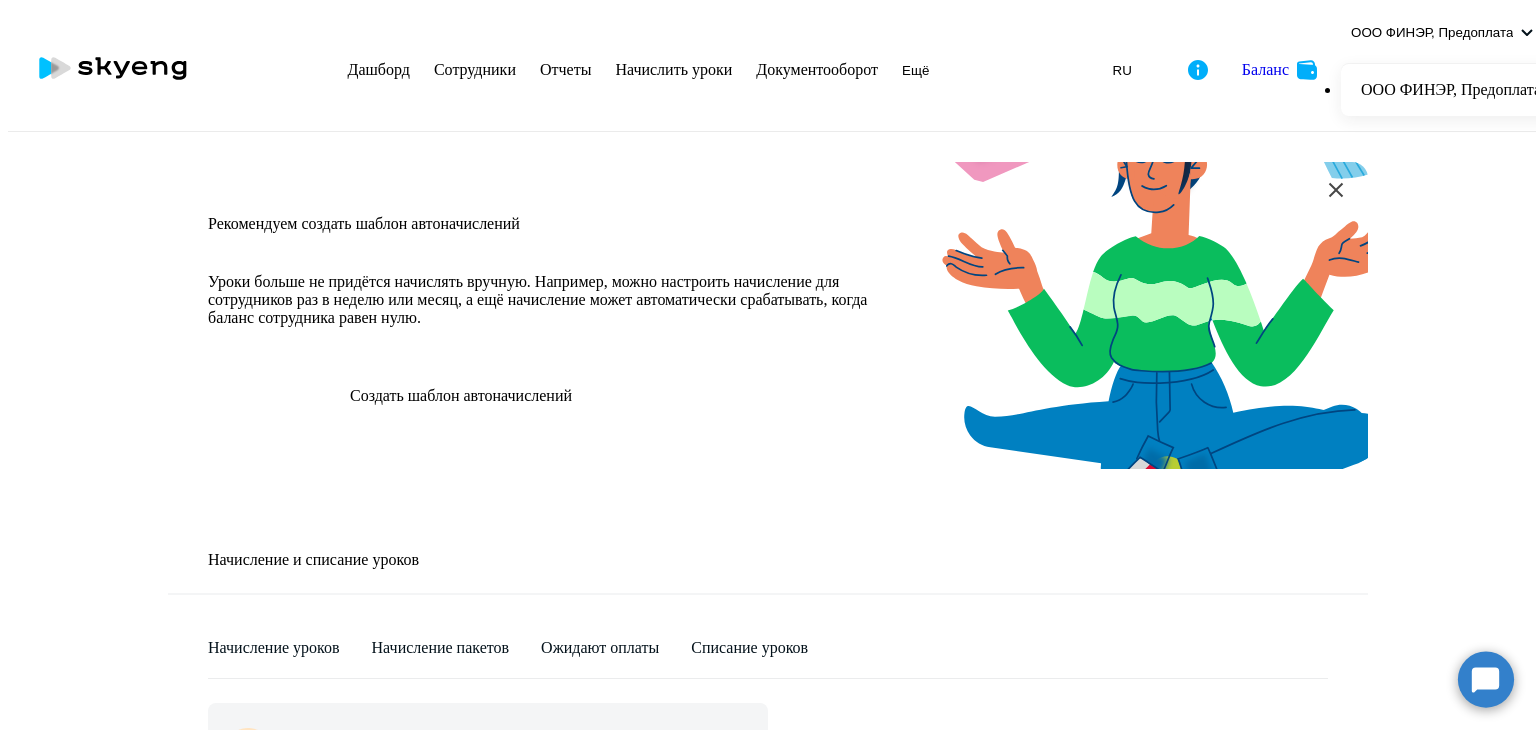 click on "Выбрать   4   8   16   32   64   96   128" at bounding box center [1267, 1084] 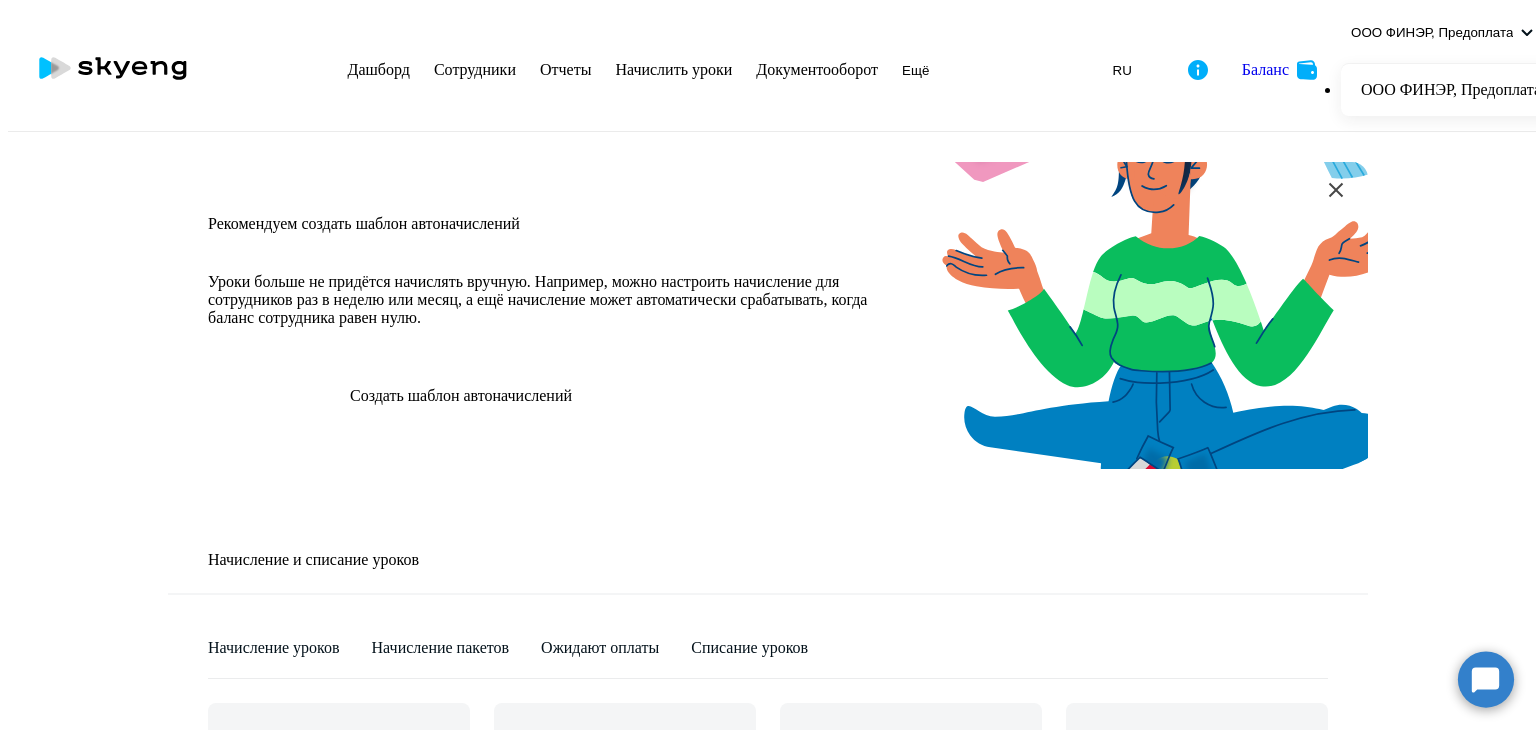 click at bounding box center (1248, 1017) 